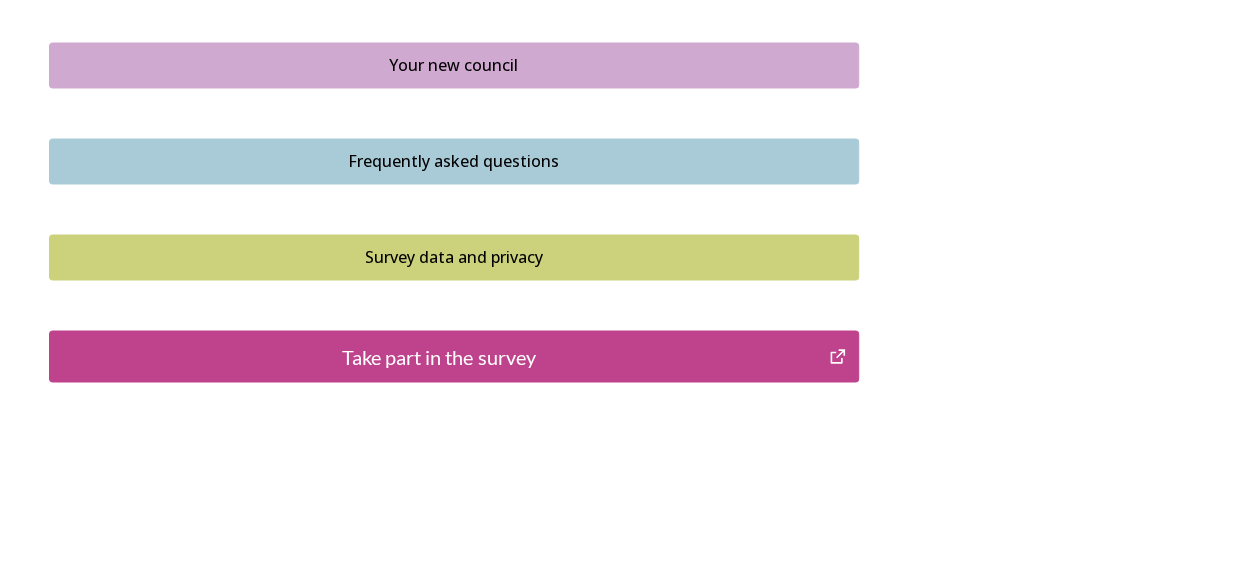 scroll, scrollTop: 1578, scrollLeft: 0, axis: vertical 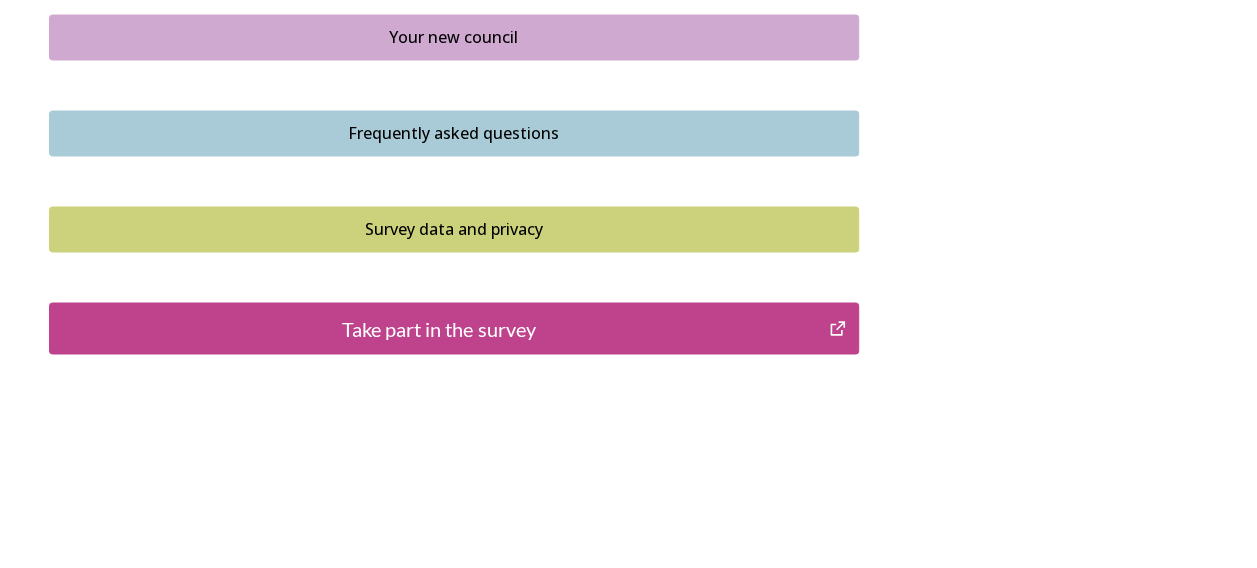 click on "Take part in the survey" at bounding box center (454, 328) 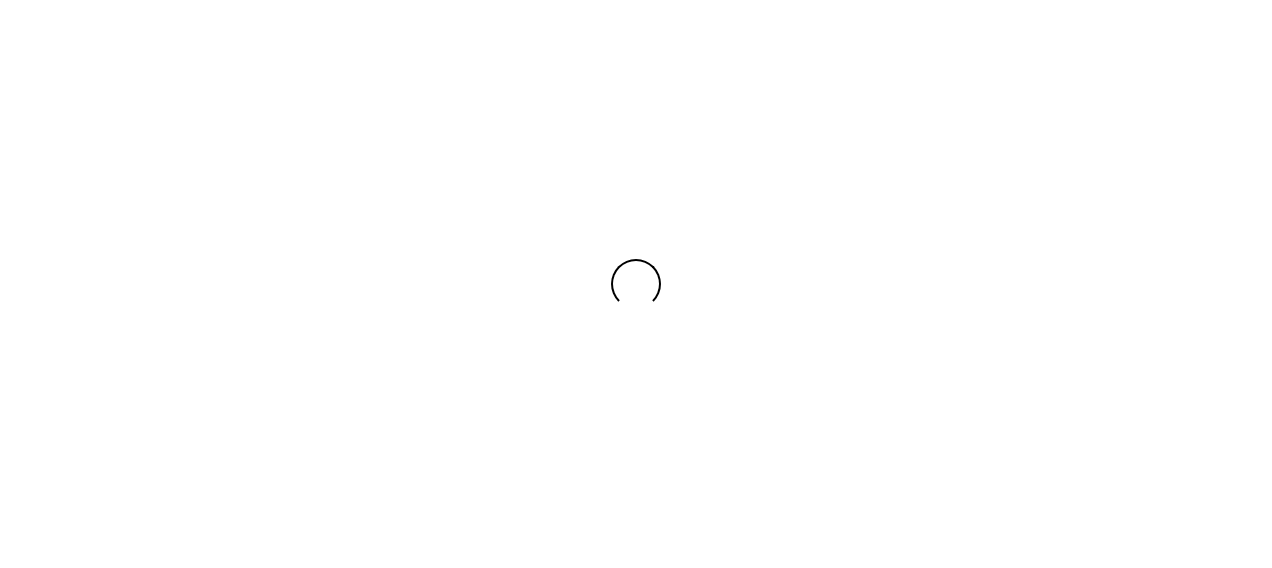 scroll, scrollTop: 0, scrollLeft: 0, axis: both 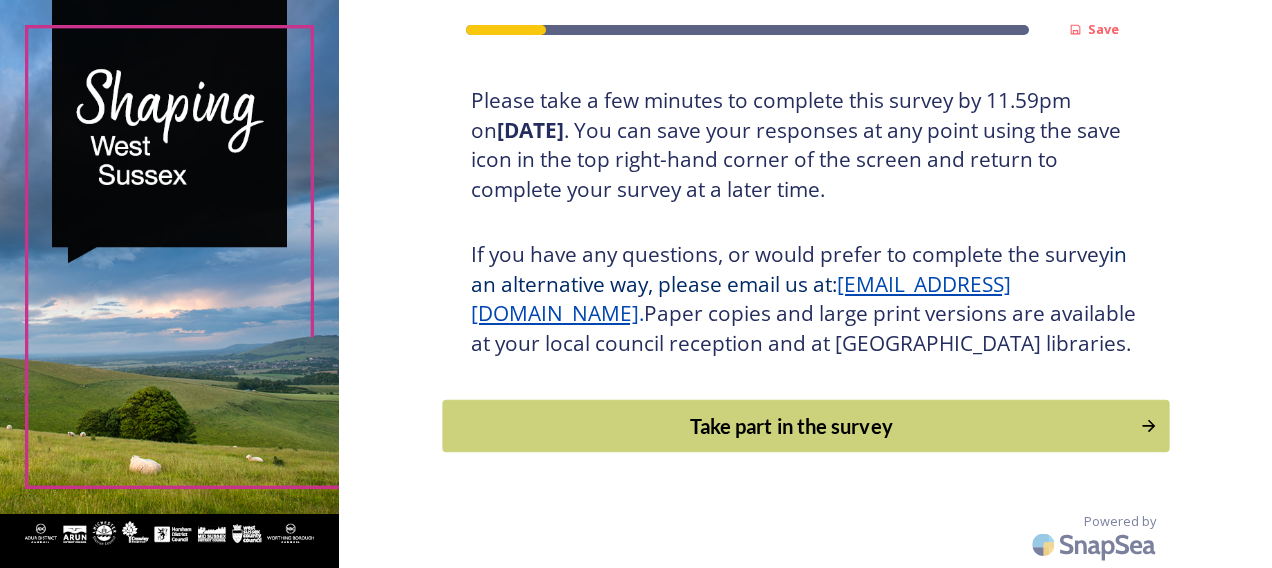 click on "Take part in the survey" at bounding box center [791, 426] 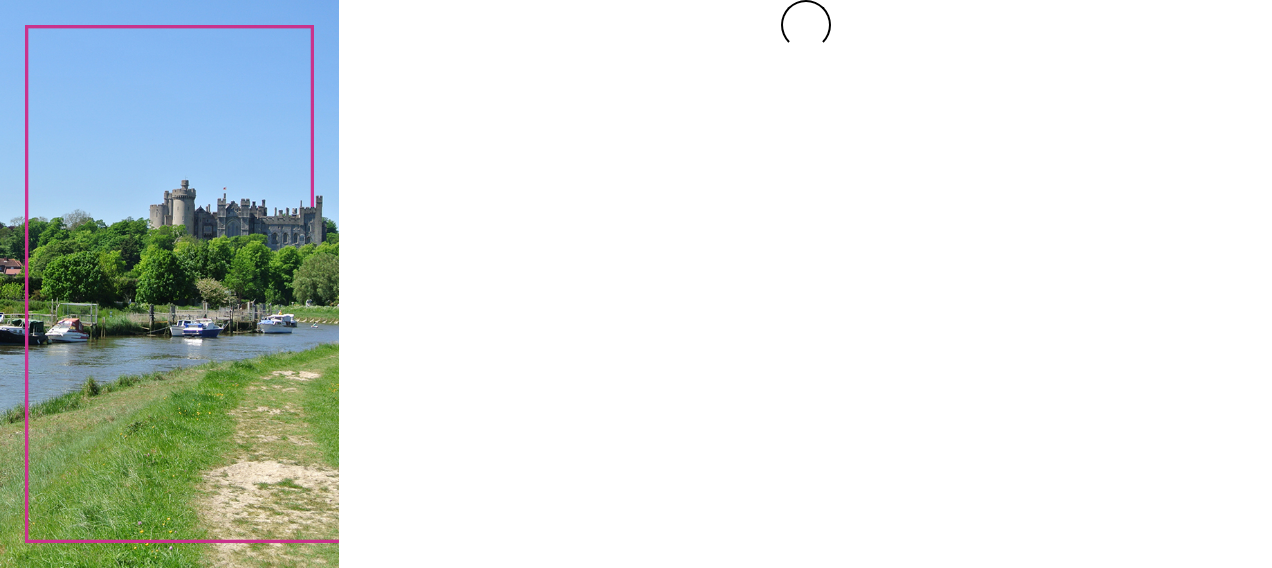 scroll, scrollTop: 0, scrollLeft: 0, axis: both 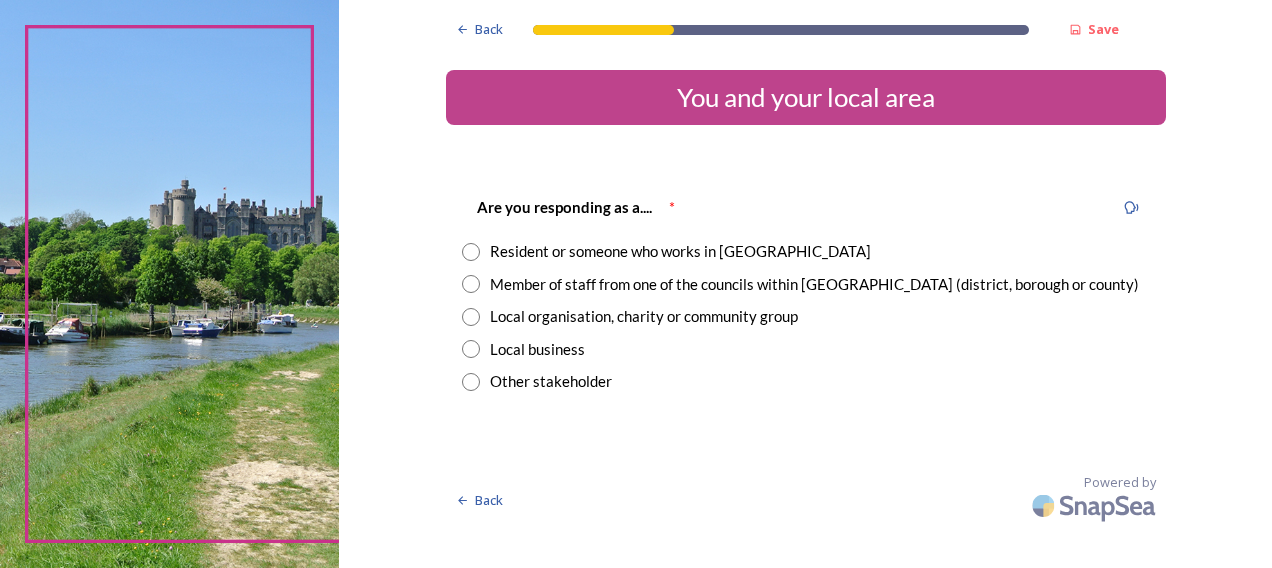 click at bounding box center [471, 284] 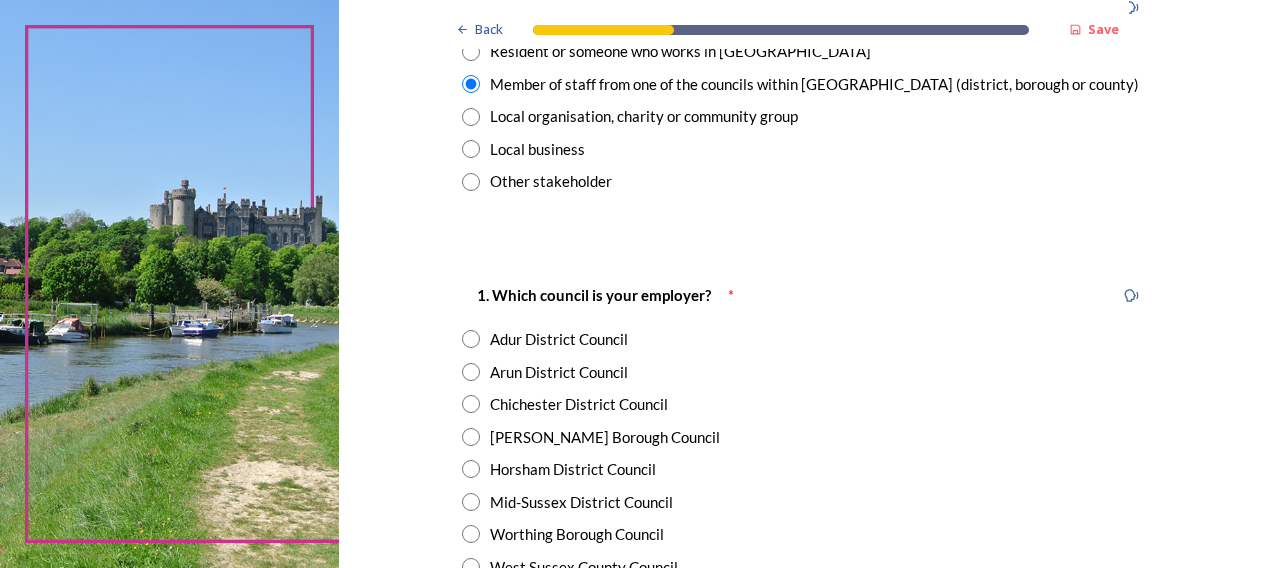 scroll, scrollTop: 300, scrollLeft: 0, axis: vertical 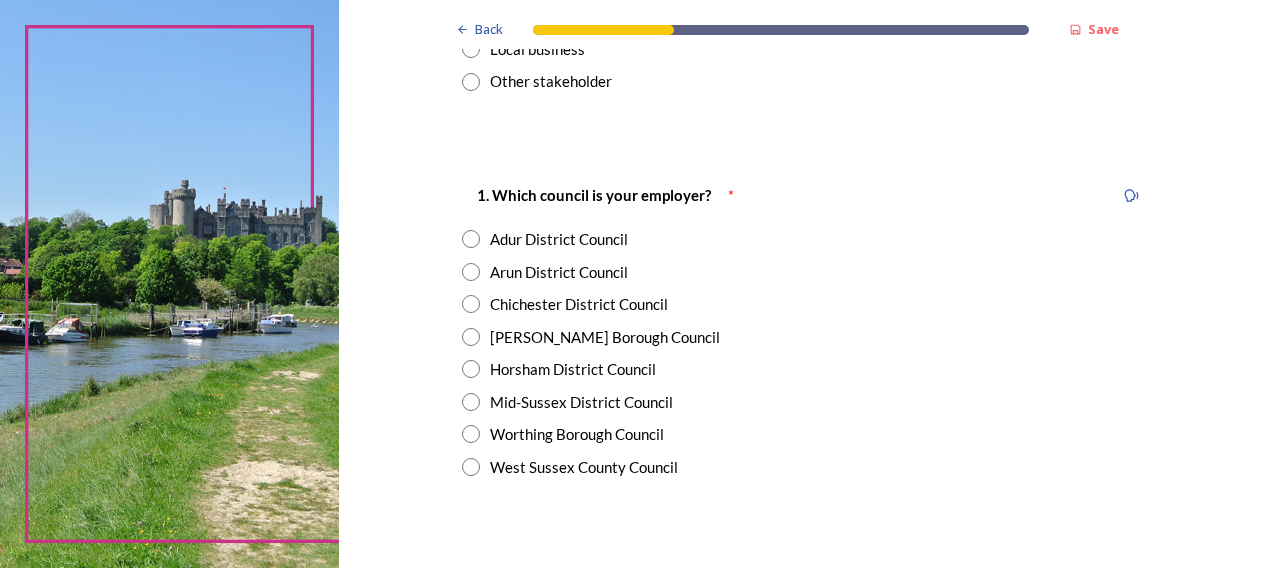 click at bounding box center (471, 304) 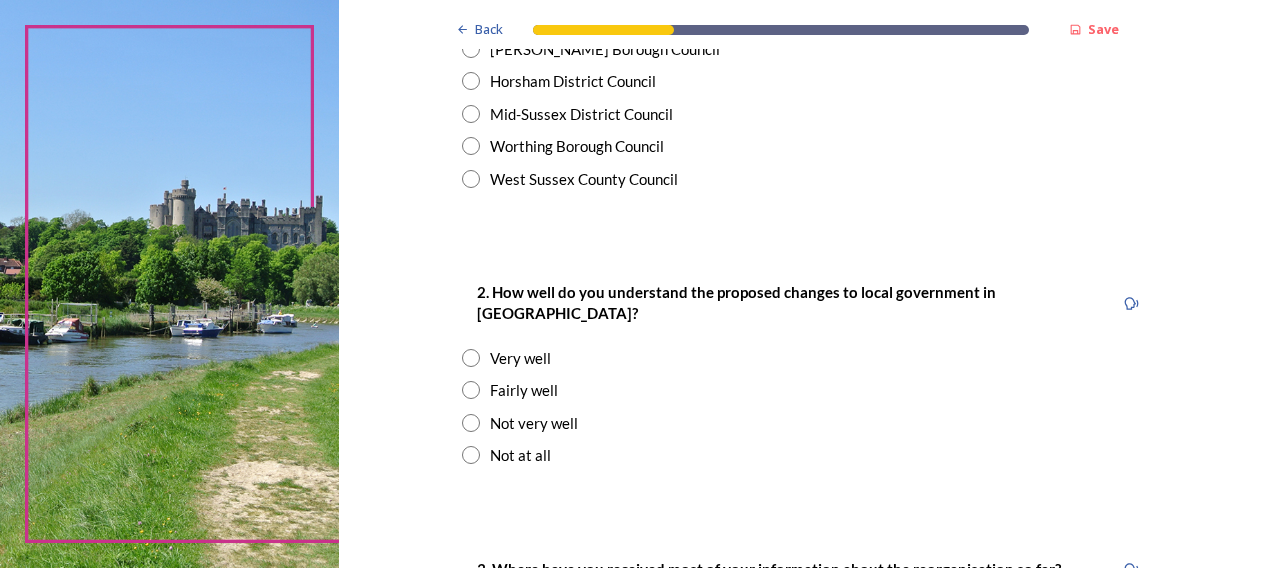 scroll, scrollTop: 600, scrollLeft: 0, axis: vertical 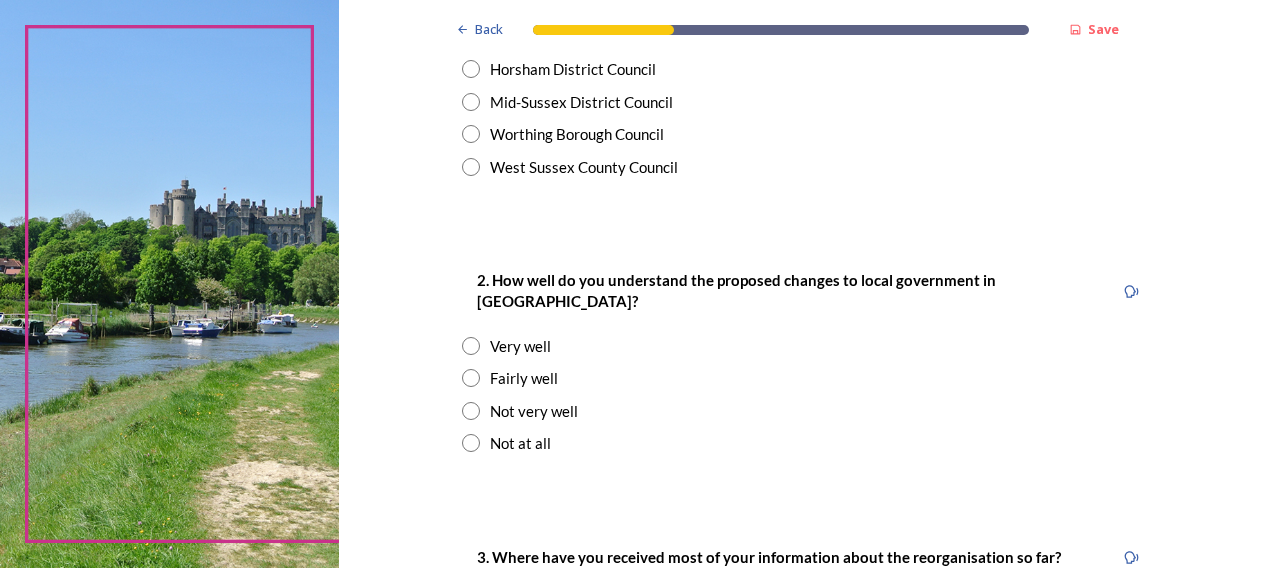 click at bounding box center [471, 411] 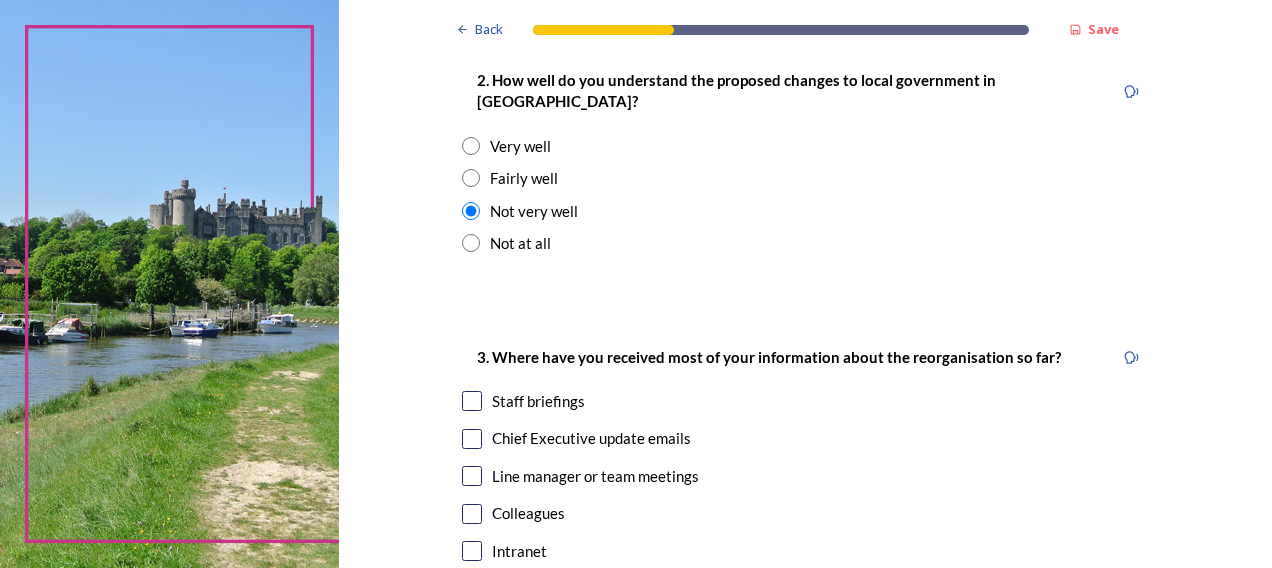 scroll, scrollTop: 900, scrollLeft: 0, axis: vertical 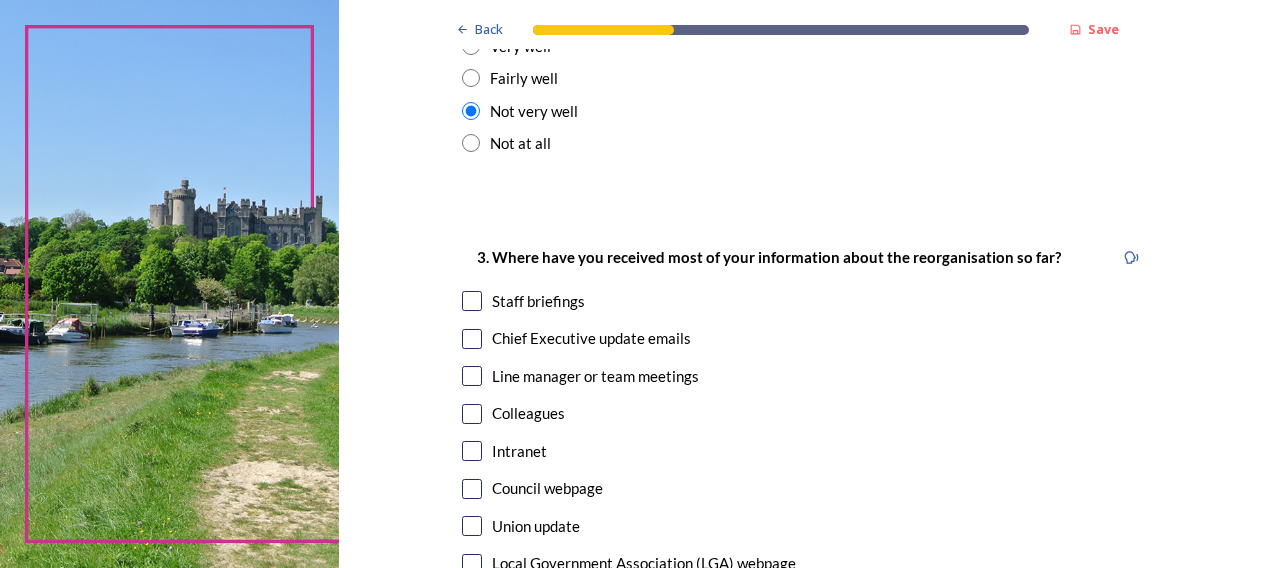 click at bounding box center [472, 301] 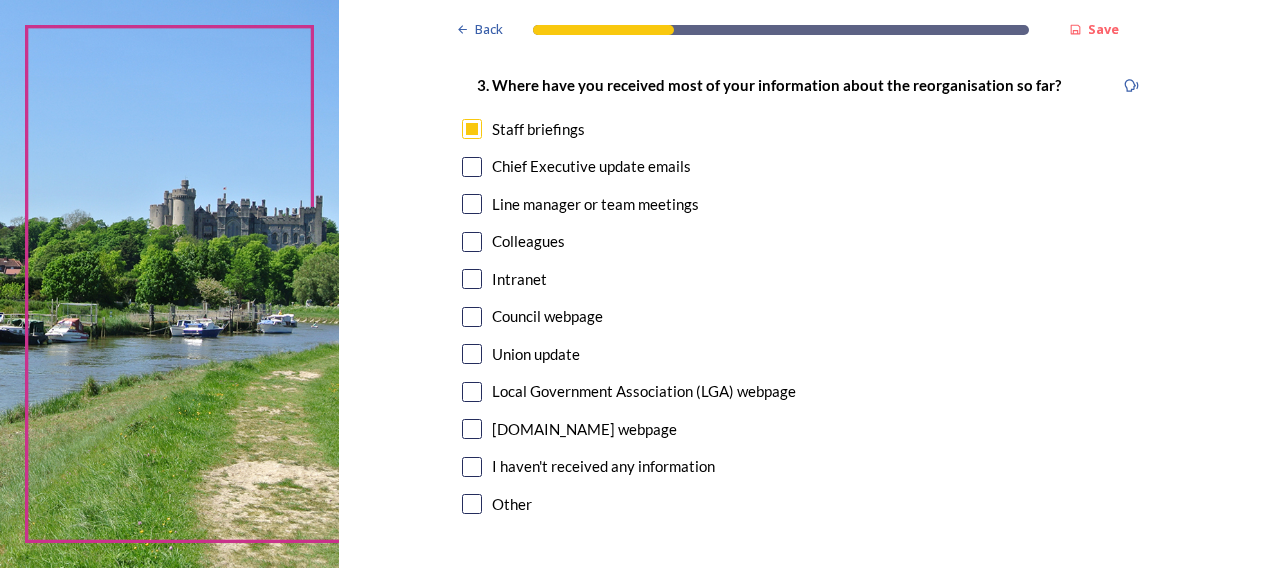 scroll, scrollTop: 1100, scrollLeft: 0, axis: vertical 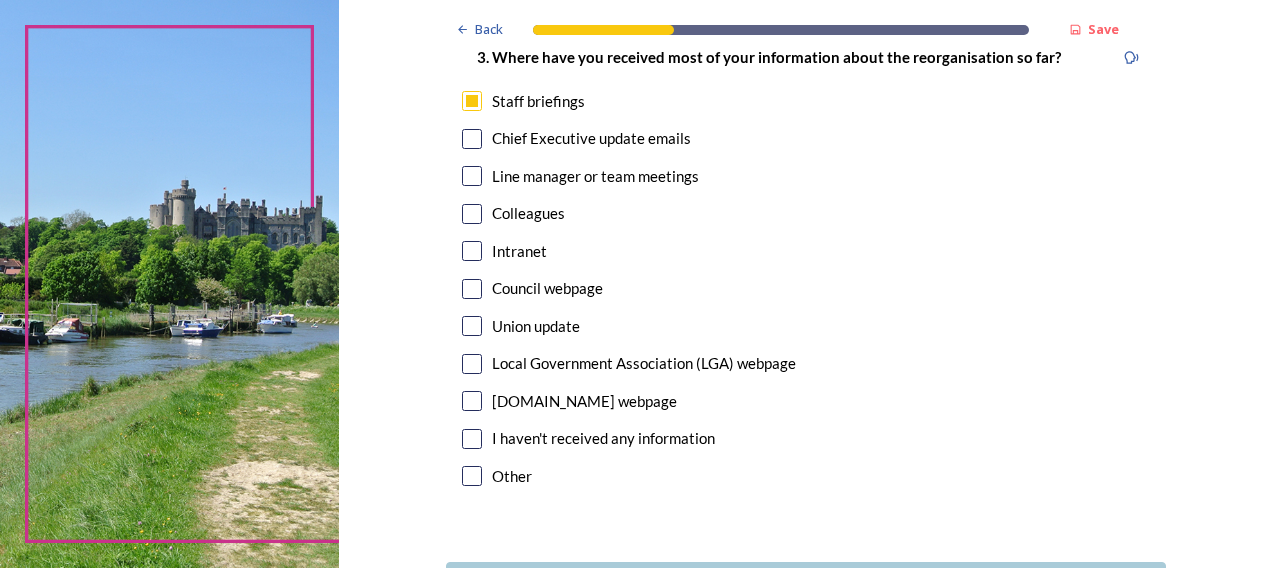 click on "Intranet" at bounding box center (806, 251) 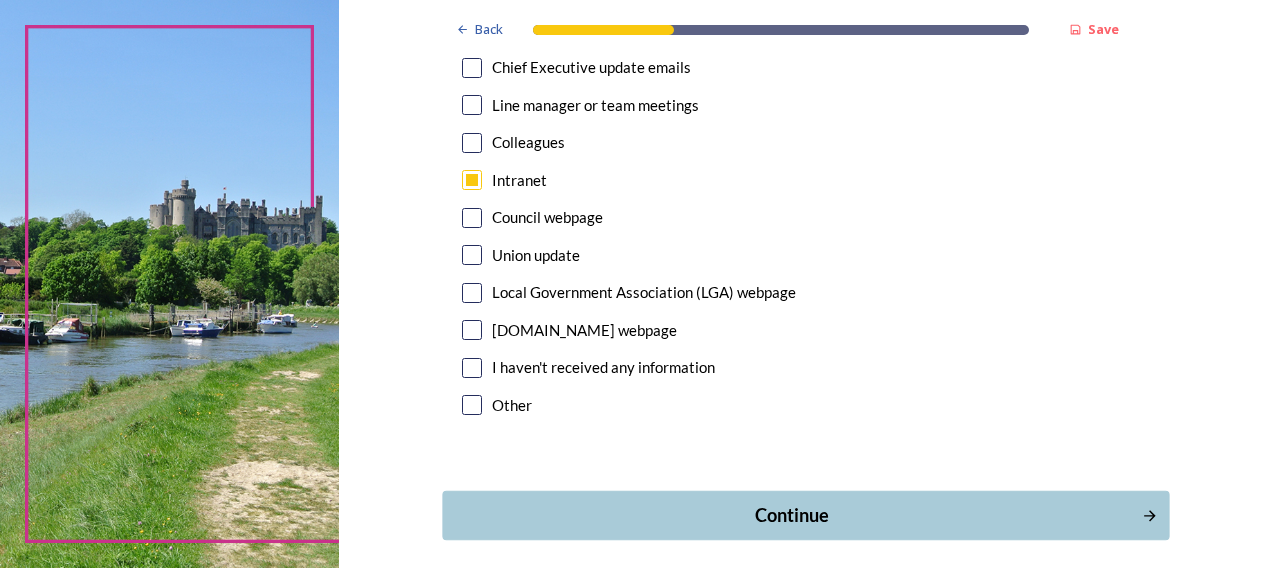 scroll, scrollTop: 1200, scrollLeft: 0, axis: vertical 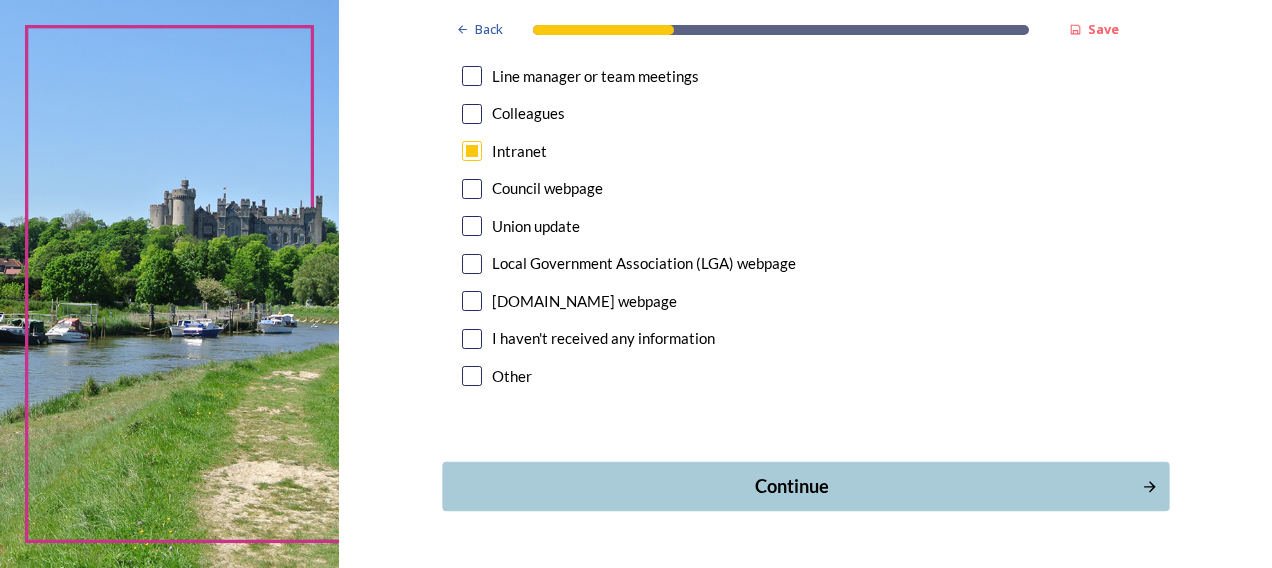 click on "Continue" at bounding box center [791, 486] 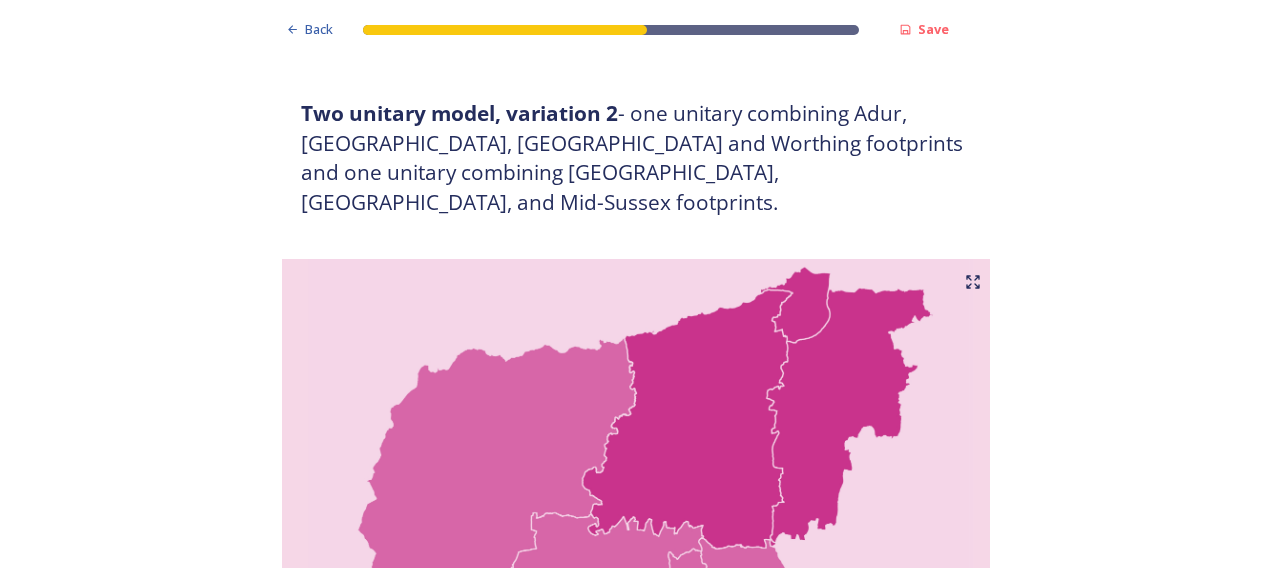 scroll, scrollTop: 2400, scrollLeft: 0, axis: vertical 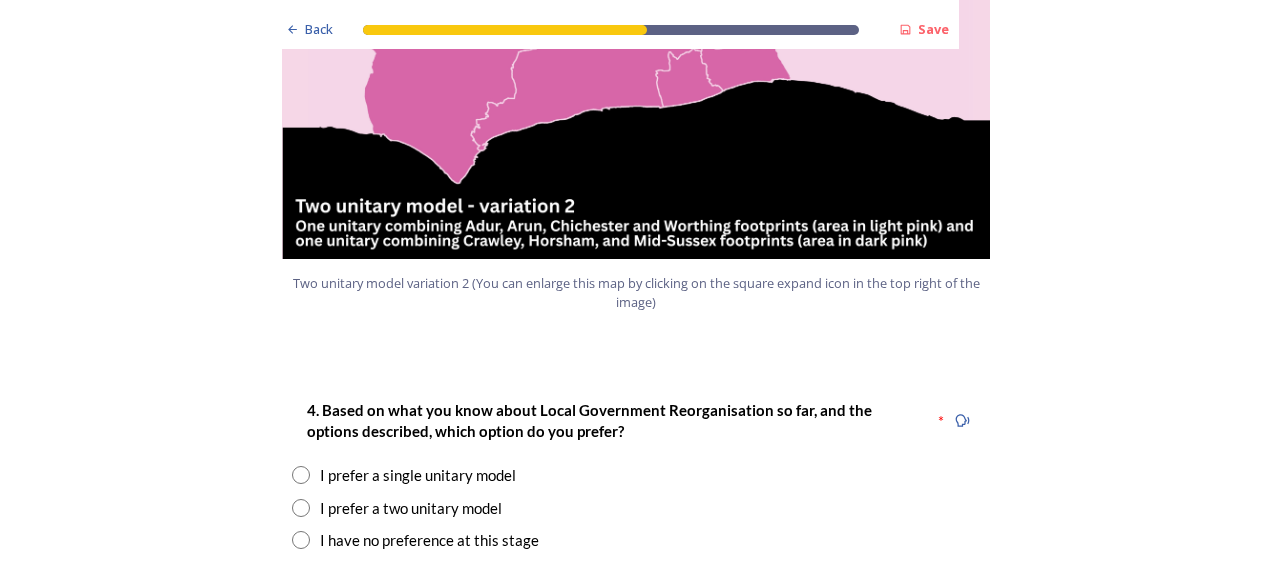 click at bounding box center [301, 508] 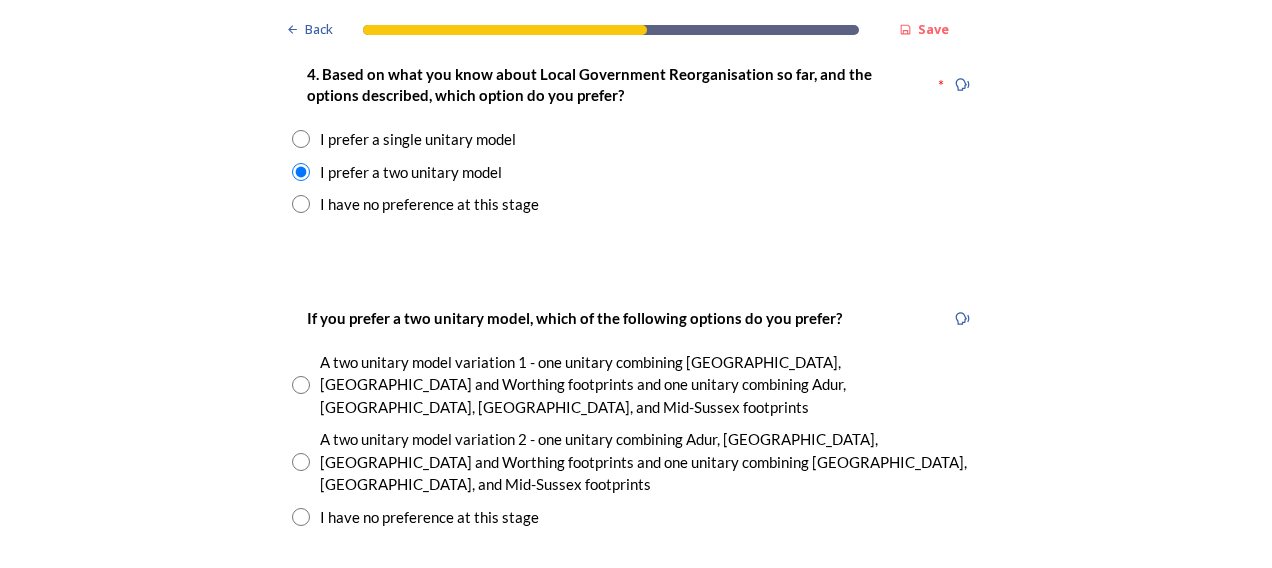 scroll, scrollTop: 2800, scrollLeft: 0, axis: vertical 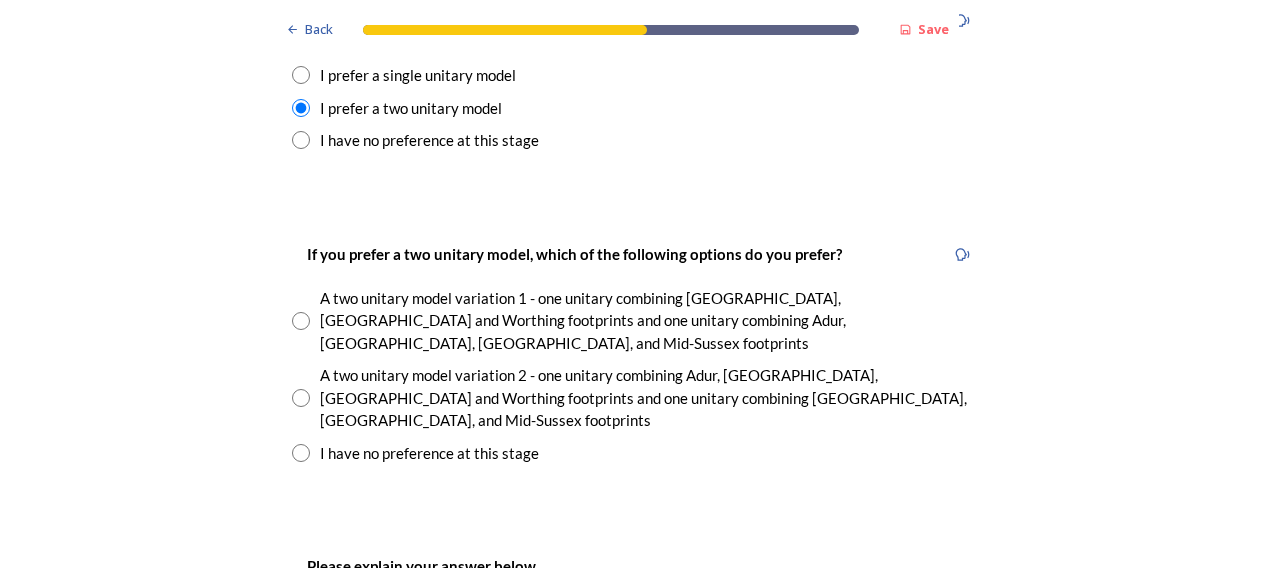 click at bounding box center (301, 453) 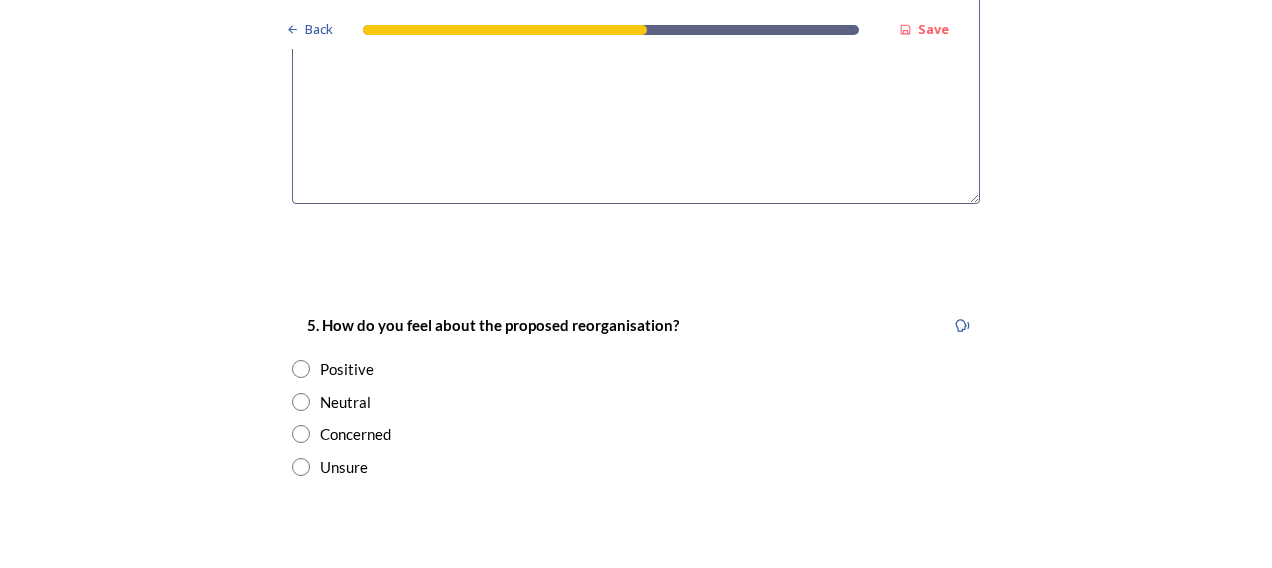 scroll, scrollTop: 3500, scrollLeft: 0, axis: vertical 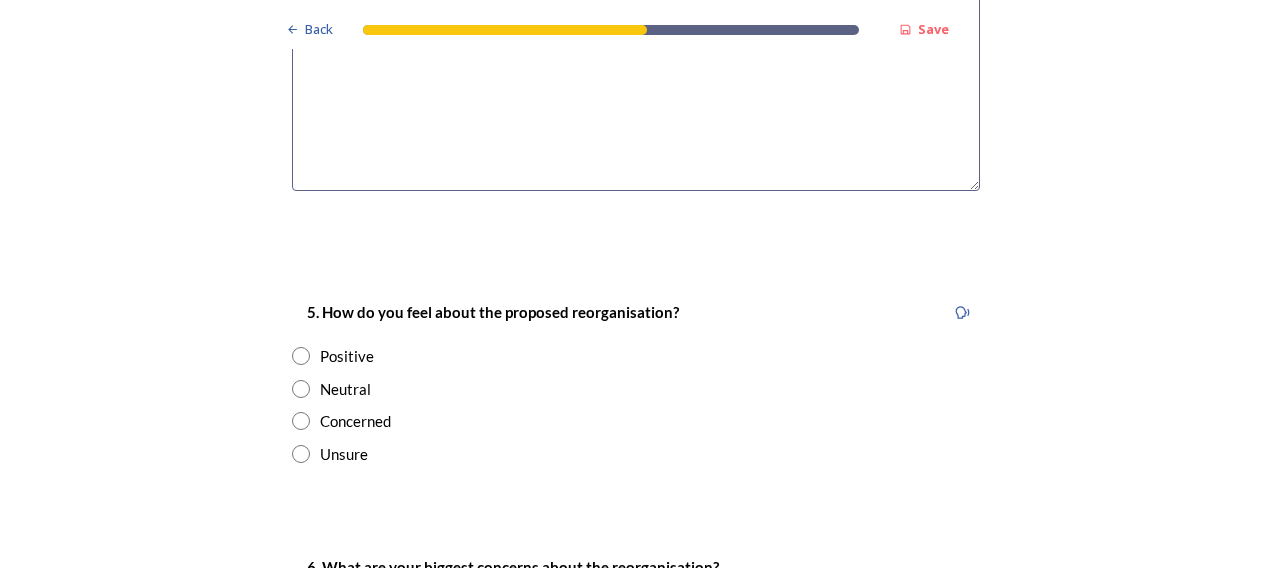 click at bounding box center (301, 421) 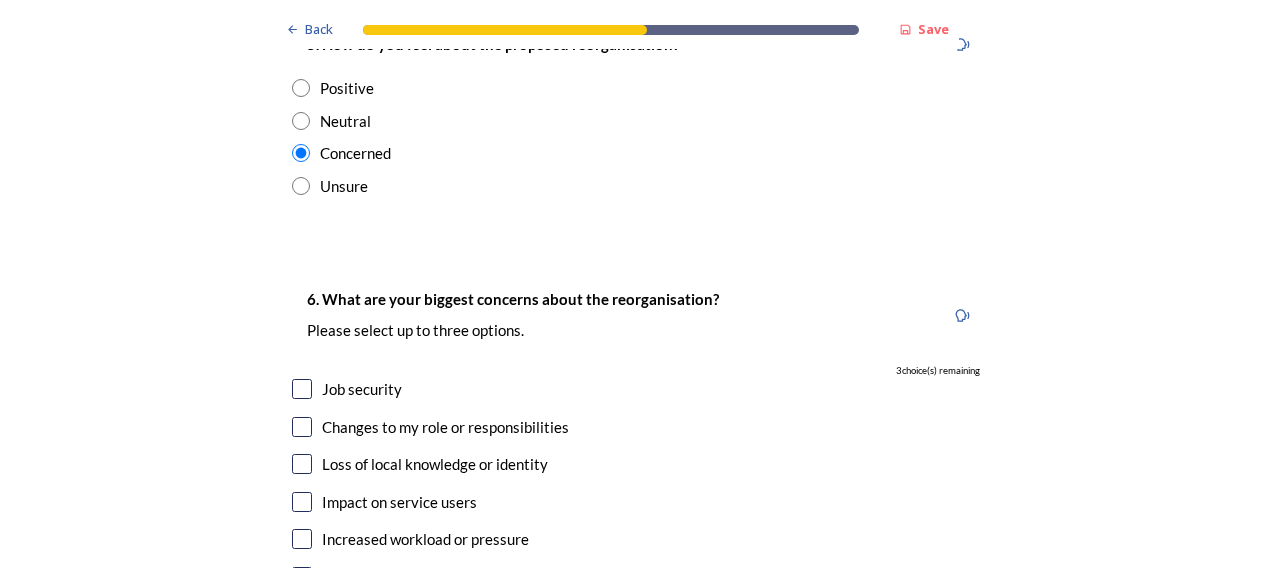 scroll, scrollTop: 3800, scrollLeft: 0, axis: vertical 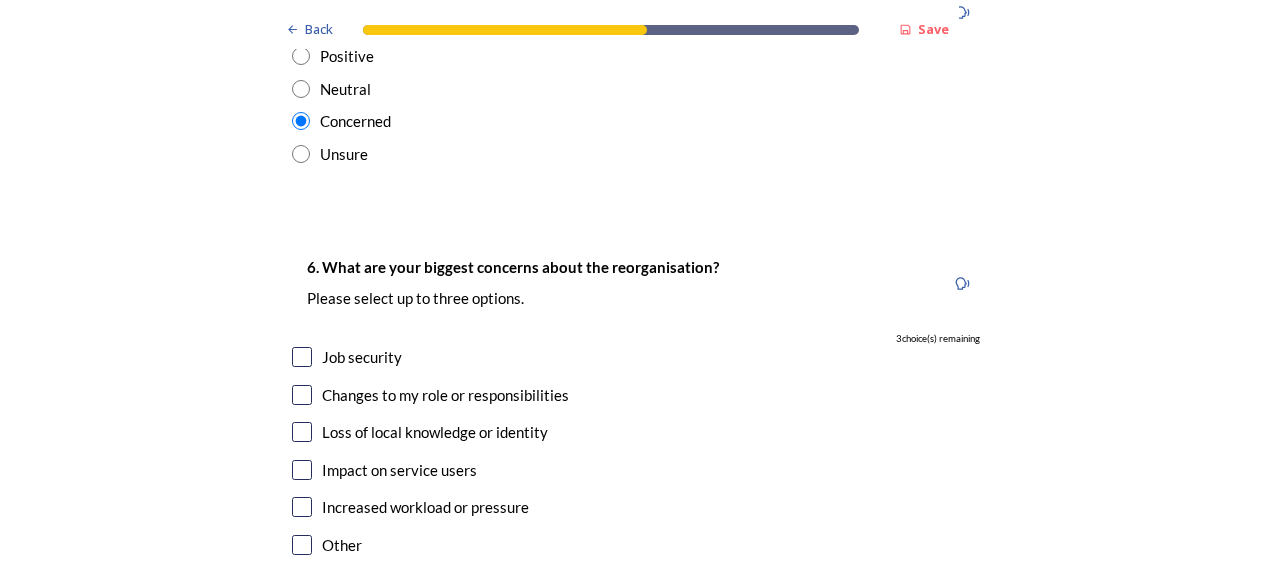 click at bounding box center (302, 357) 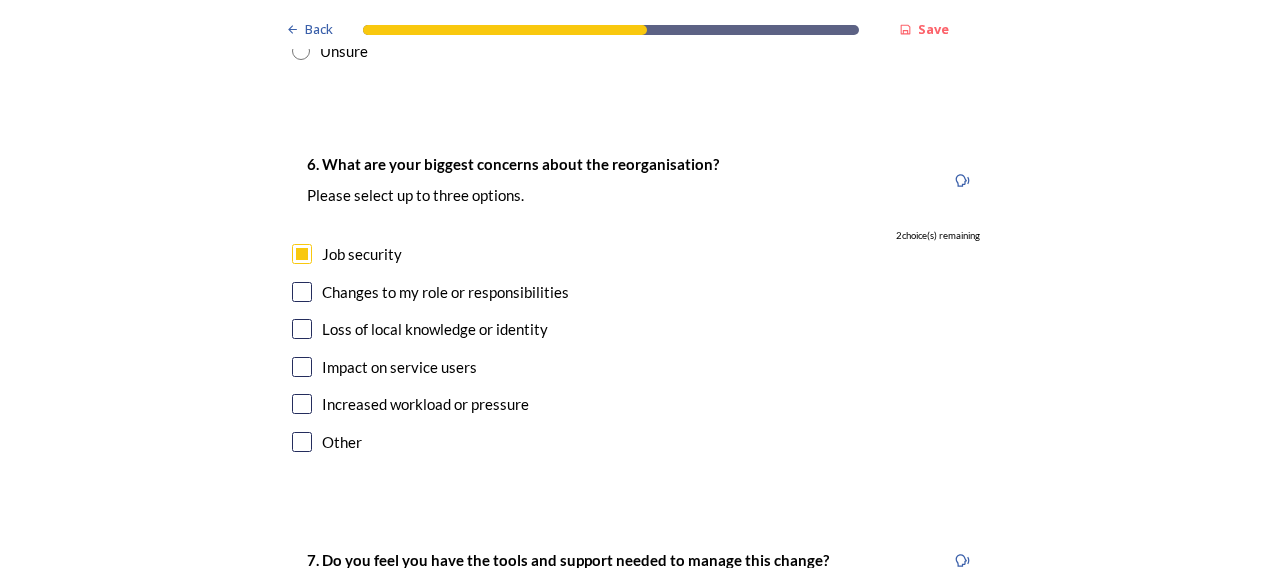 scroll, scrollTop: 3900, scrollLeft: 0, axis: vertical 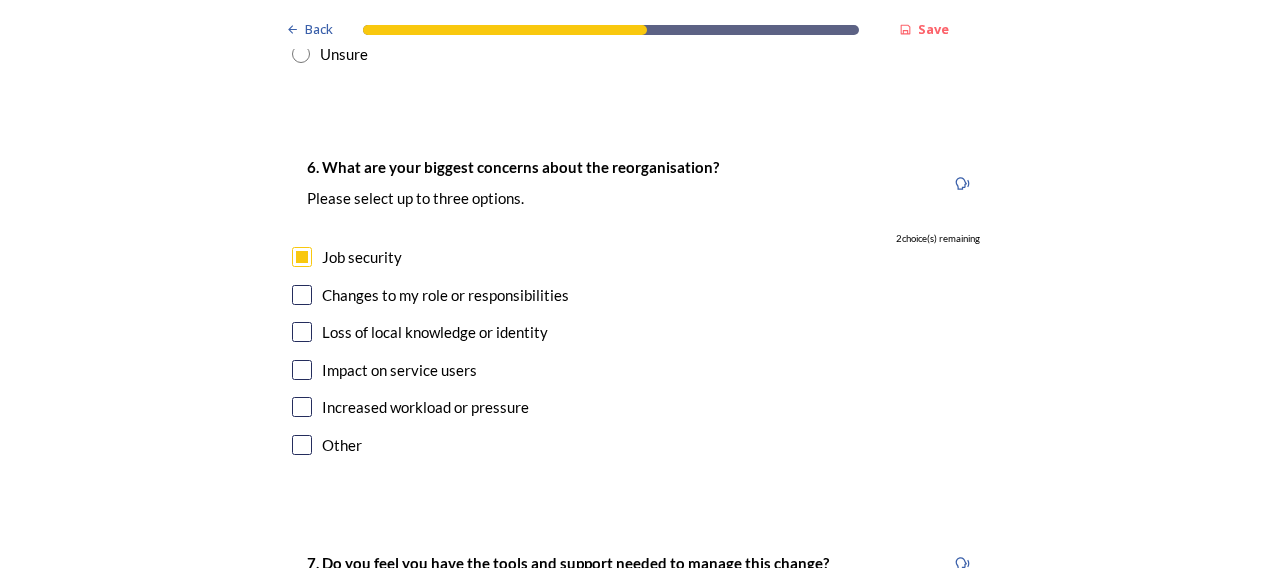 click at bounding box center (302, 332) 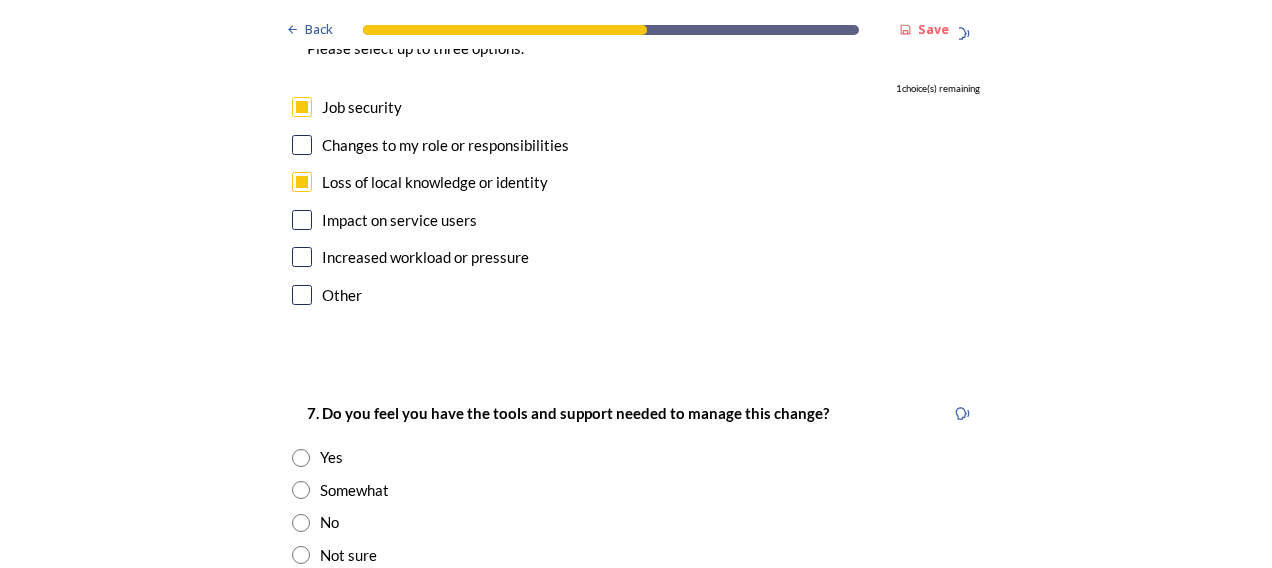 scroll, scrollTop: 4100, scrollLeft: 0, axis: vertical 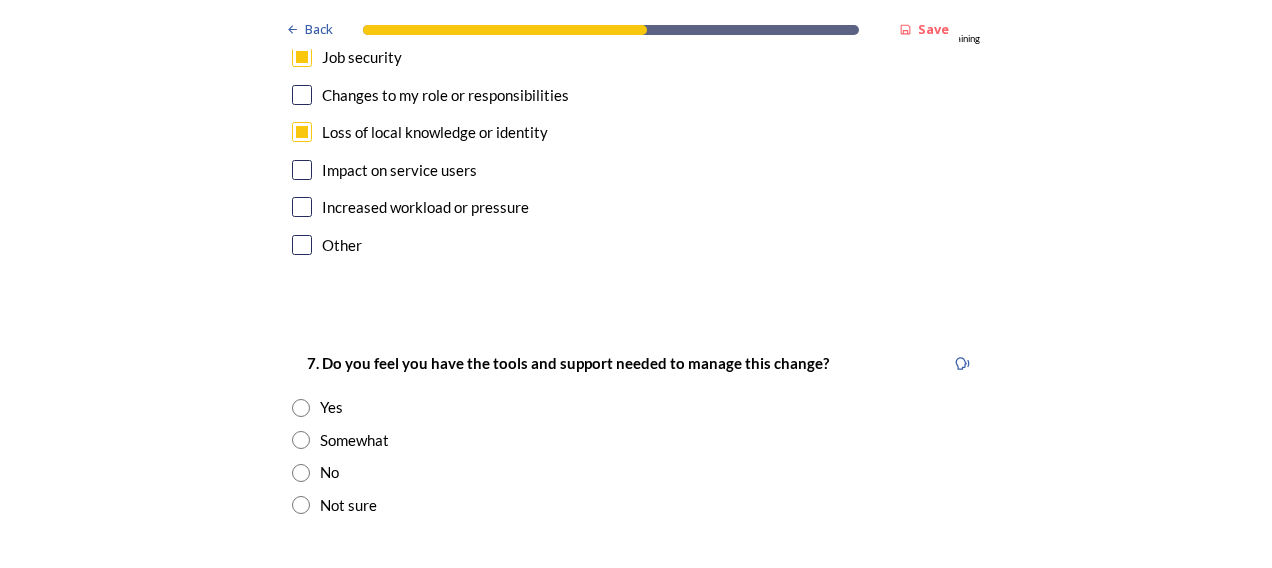 click at bounding box center (301, 505) 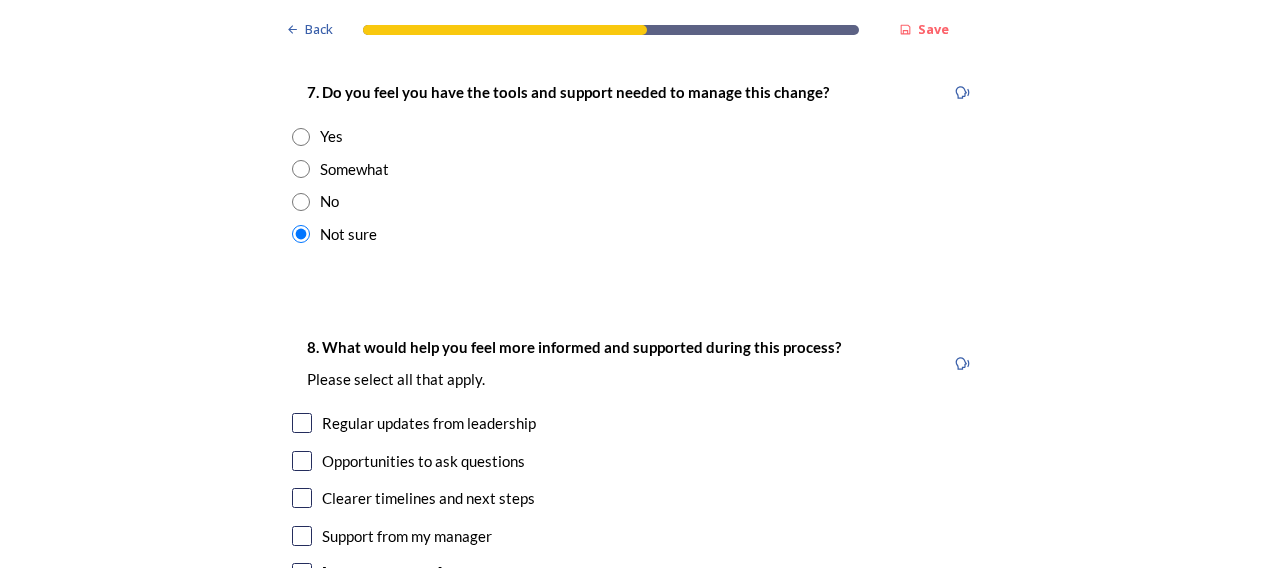 scroll, scrollTop: 4400, scrollLeft: 0, axis: vertical 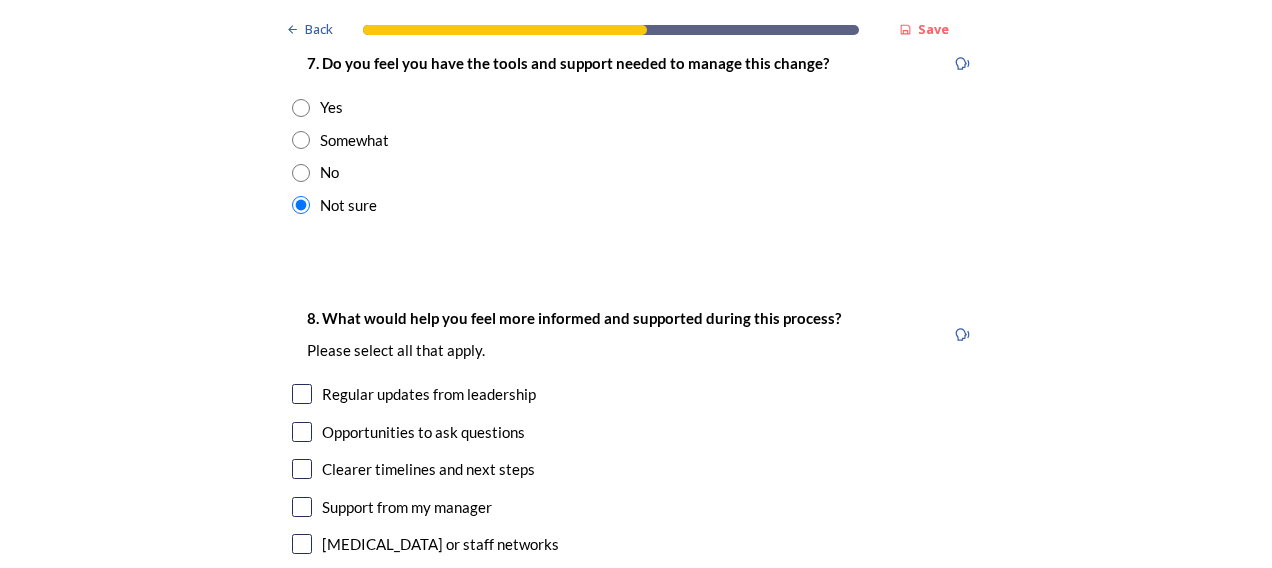click at bounding box center (302, 469) 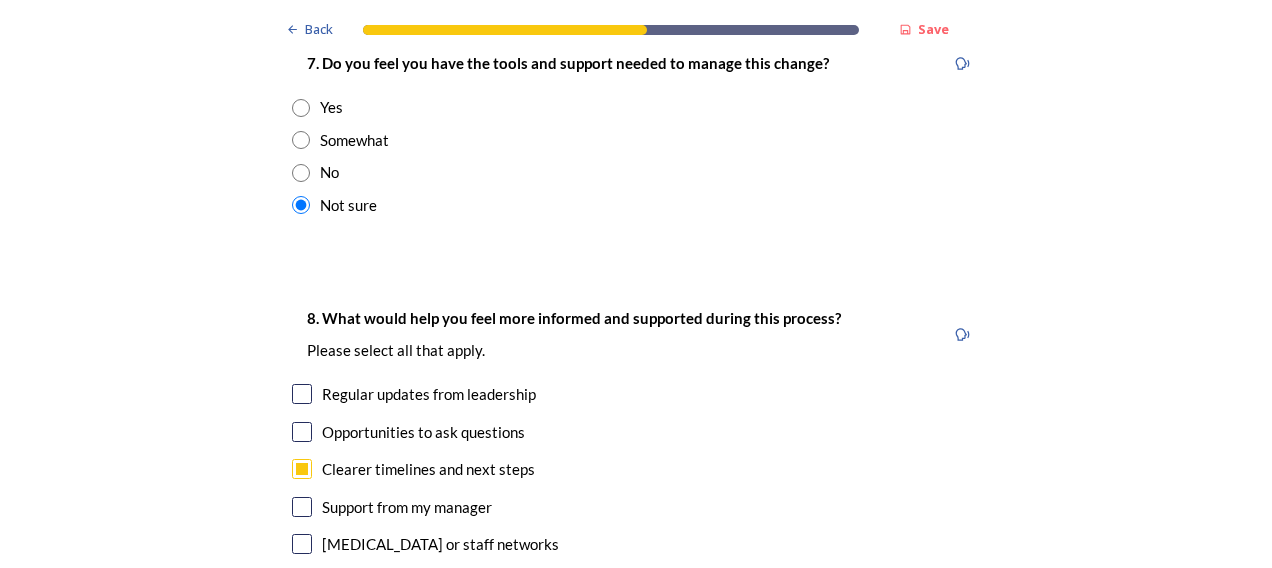 click at bounding box center (302, 507) 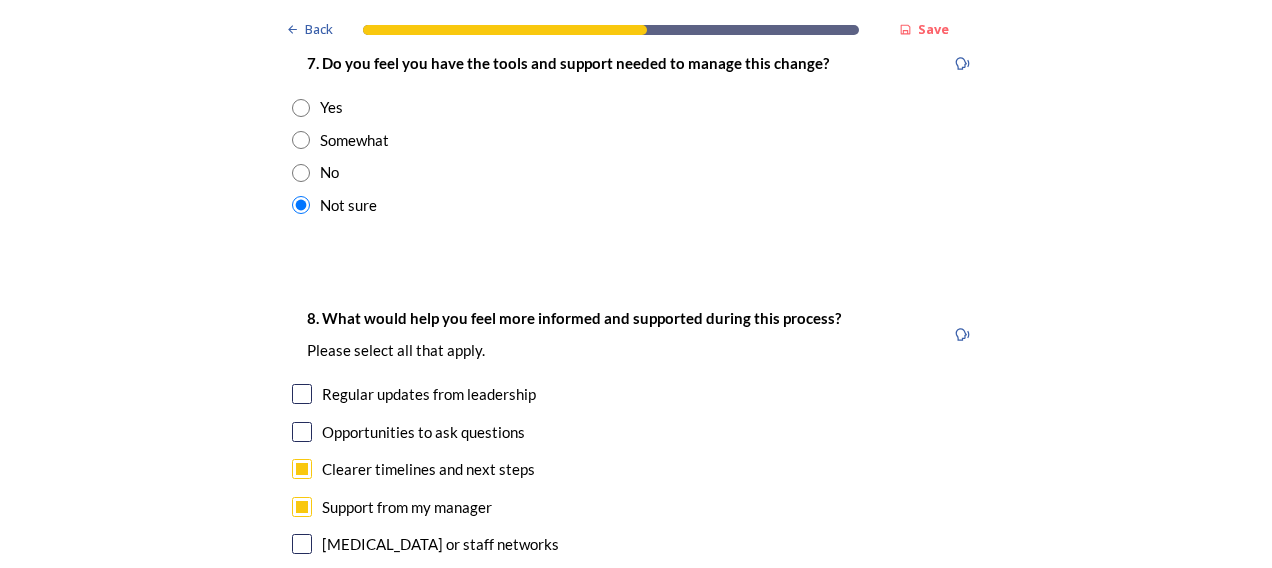 click at bounding box center (302, 582) 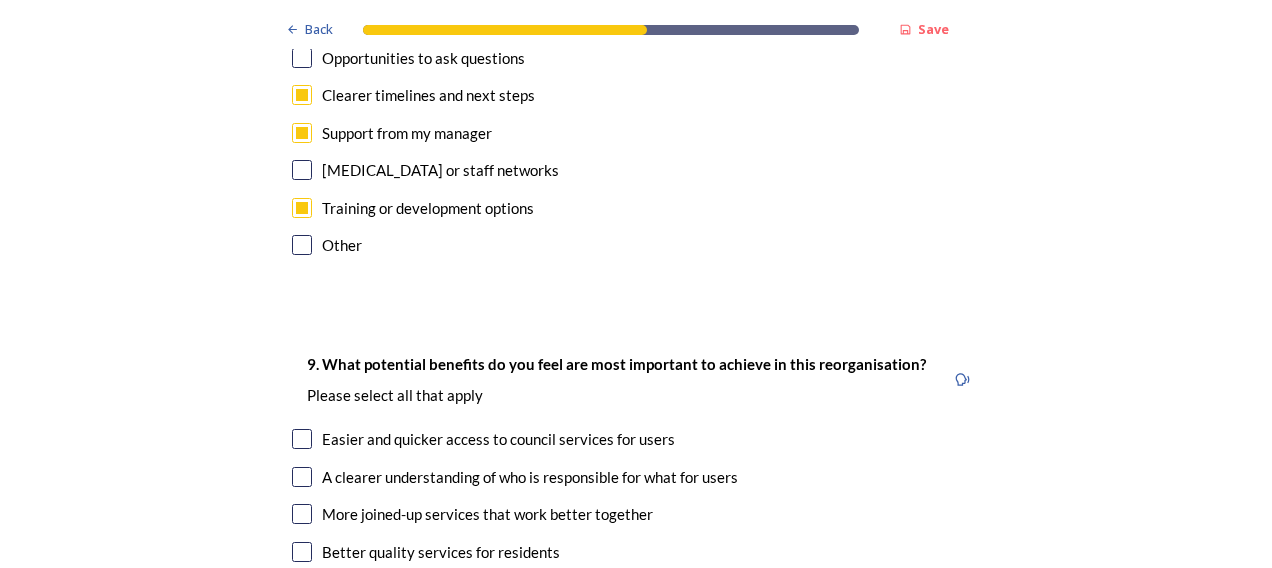 scroll, scrollTop: 4800, scrollLeft: 0, axis: vertical 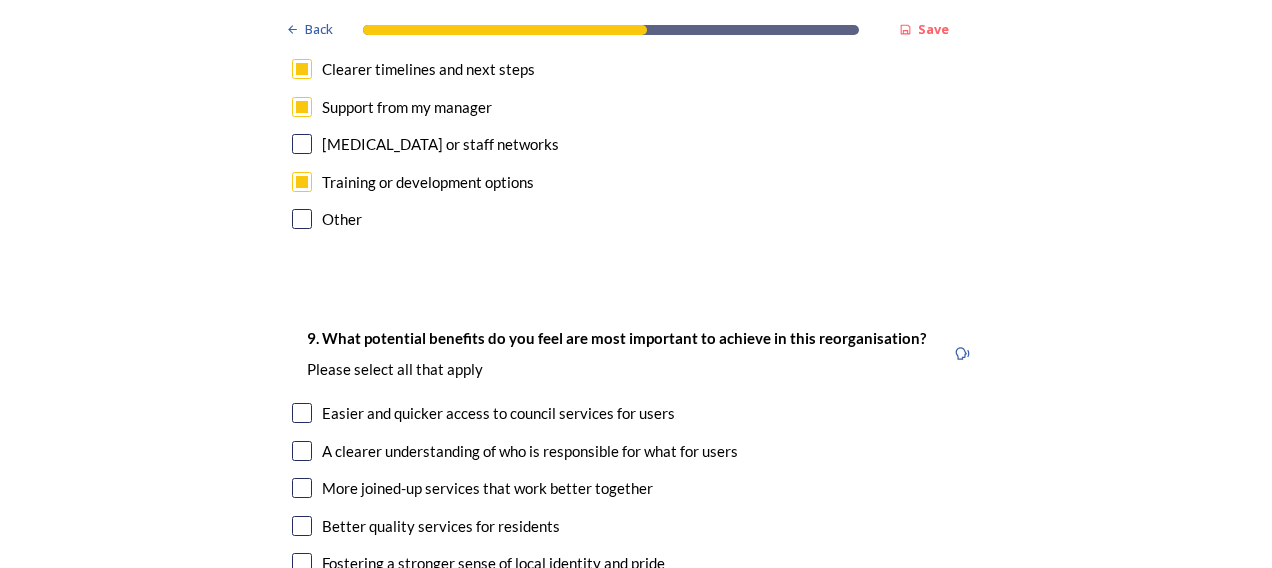 click at bounding box center [302, 413] 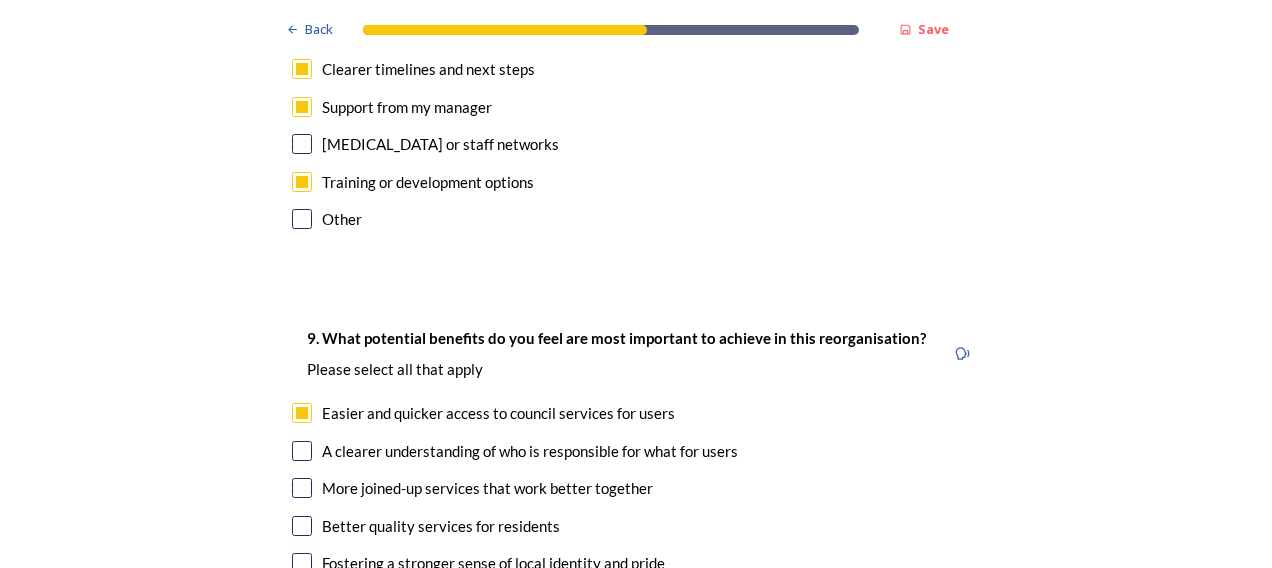 click at bounding box center [302, 451] 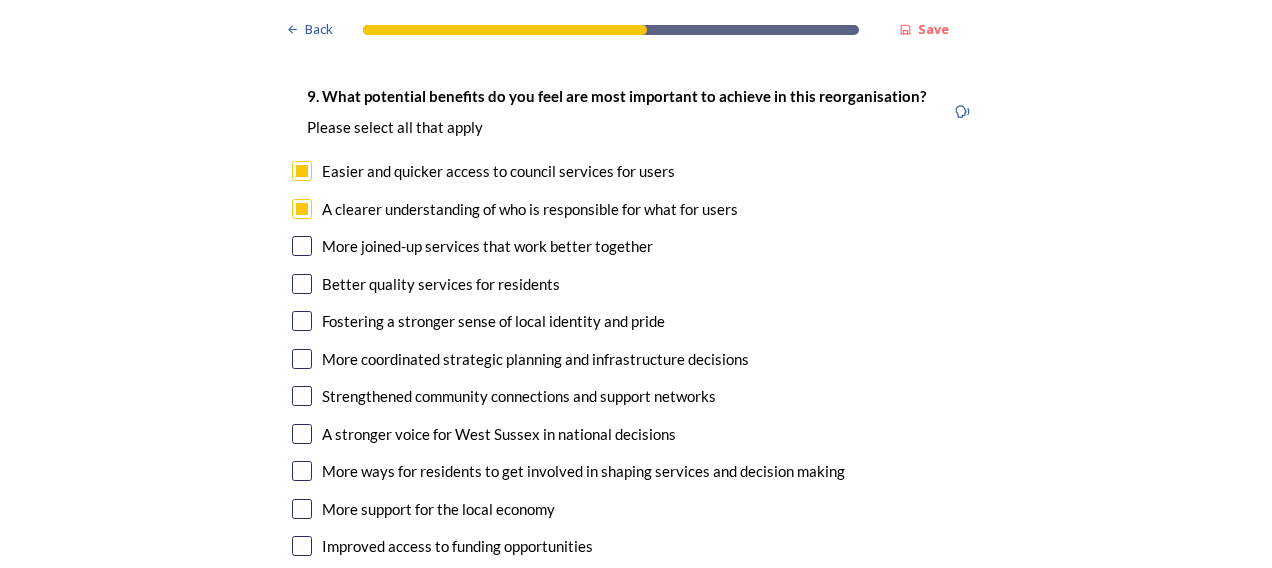 scroll, scrollTop: 5000, scrollLeft: 0, axis: vertical 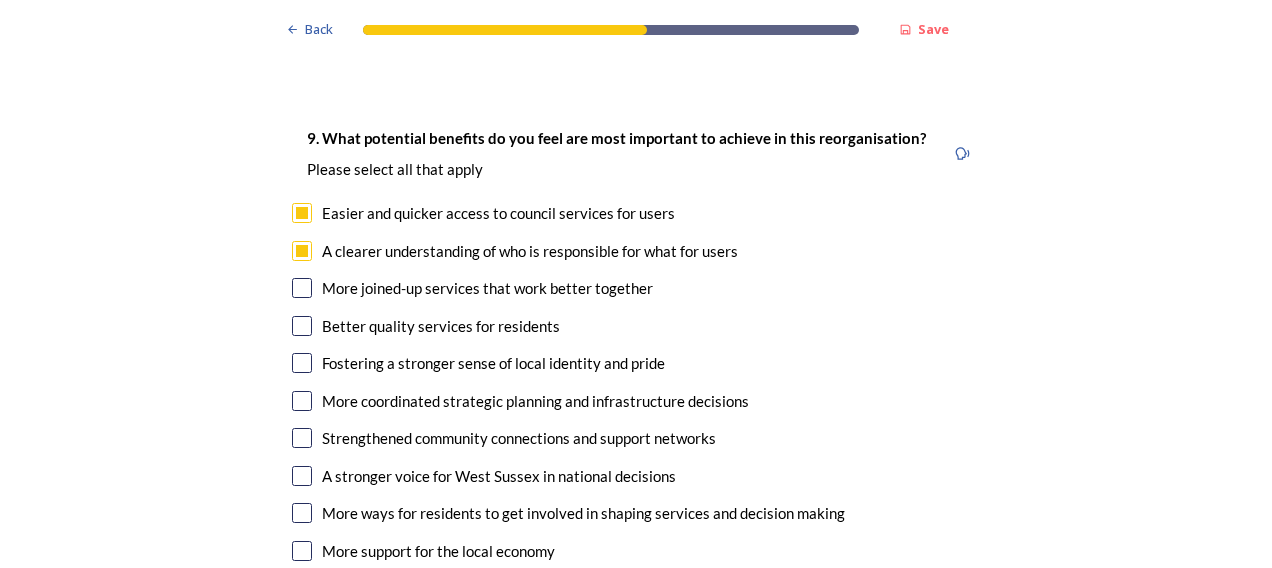 click at bounding box center (302, 401) 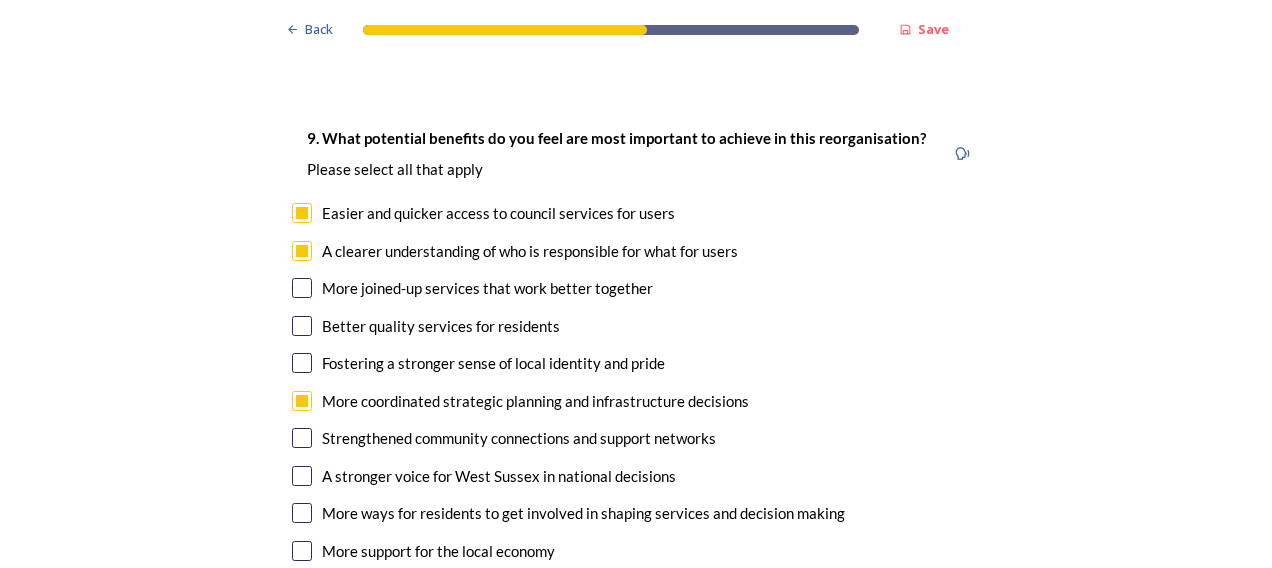 click at bounding box center [302, 326] 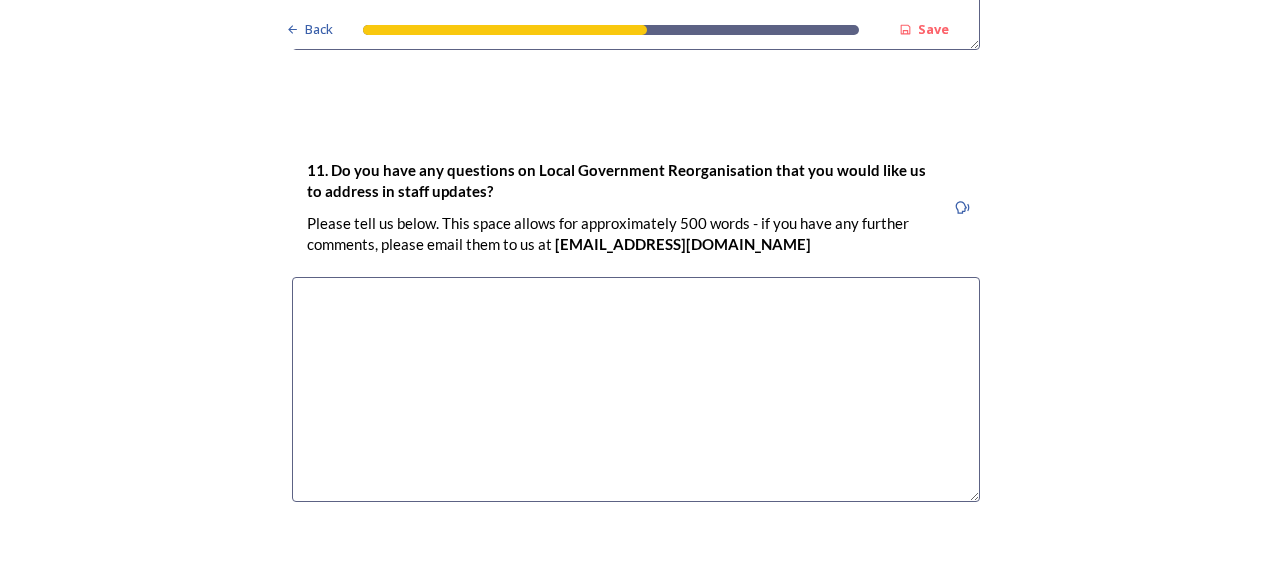 scroll, scrollTop: 6144, scrollLeft: 0, axis: vertical 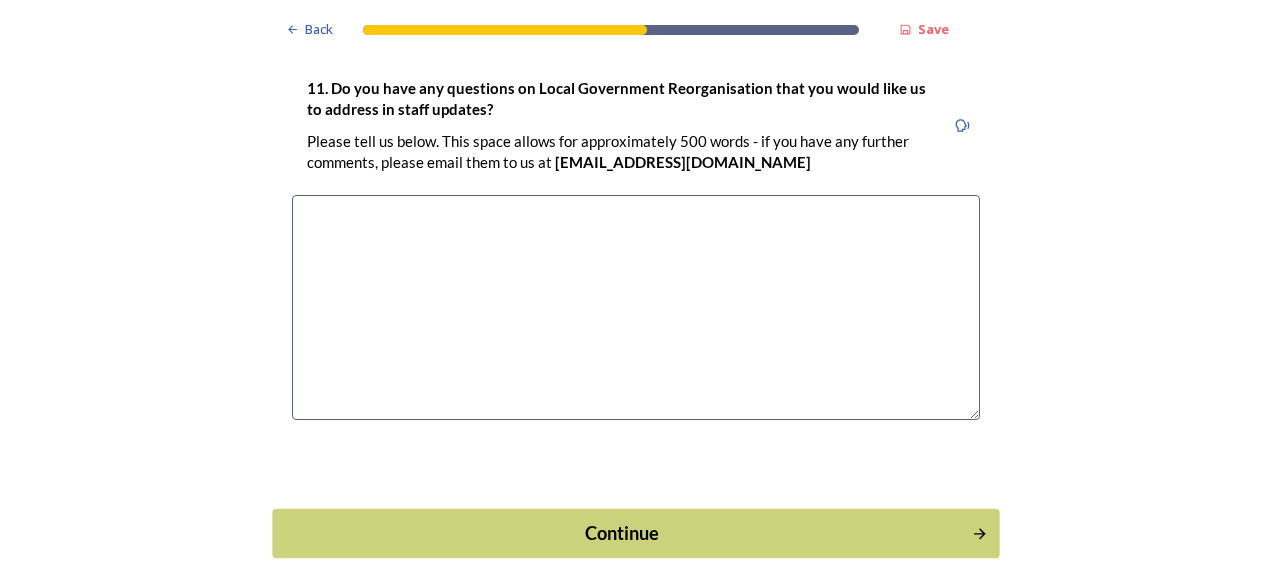 click on "Continue" at bounding box center [622, 532] 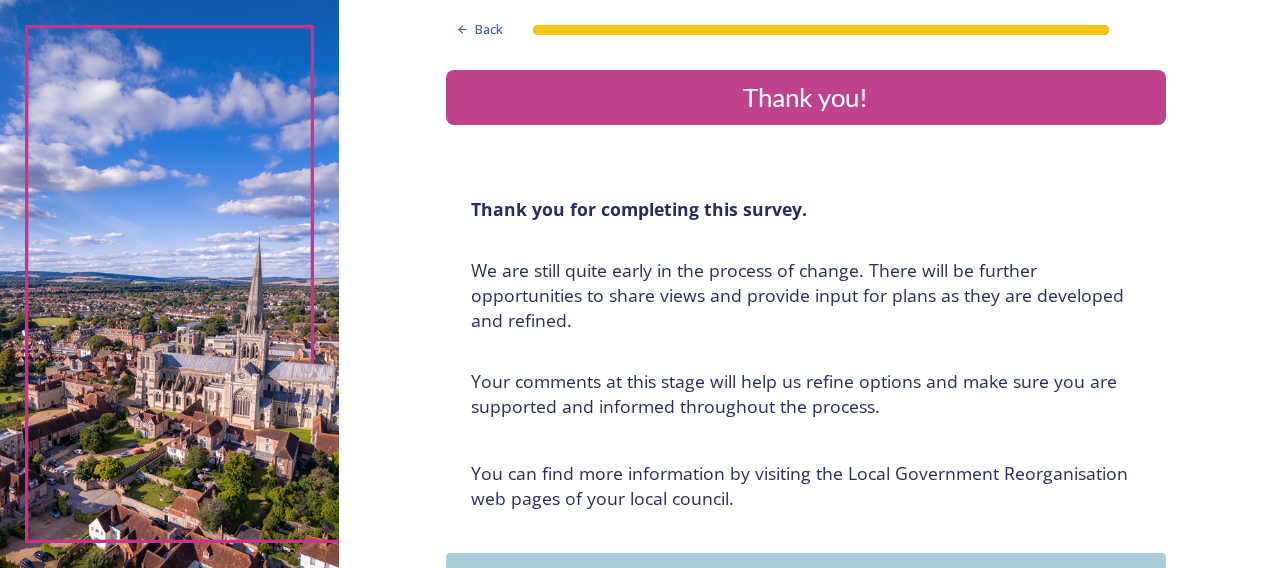scroll, scrollTop: 100, scrollLeft: 0, axis: vertical 